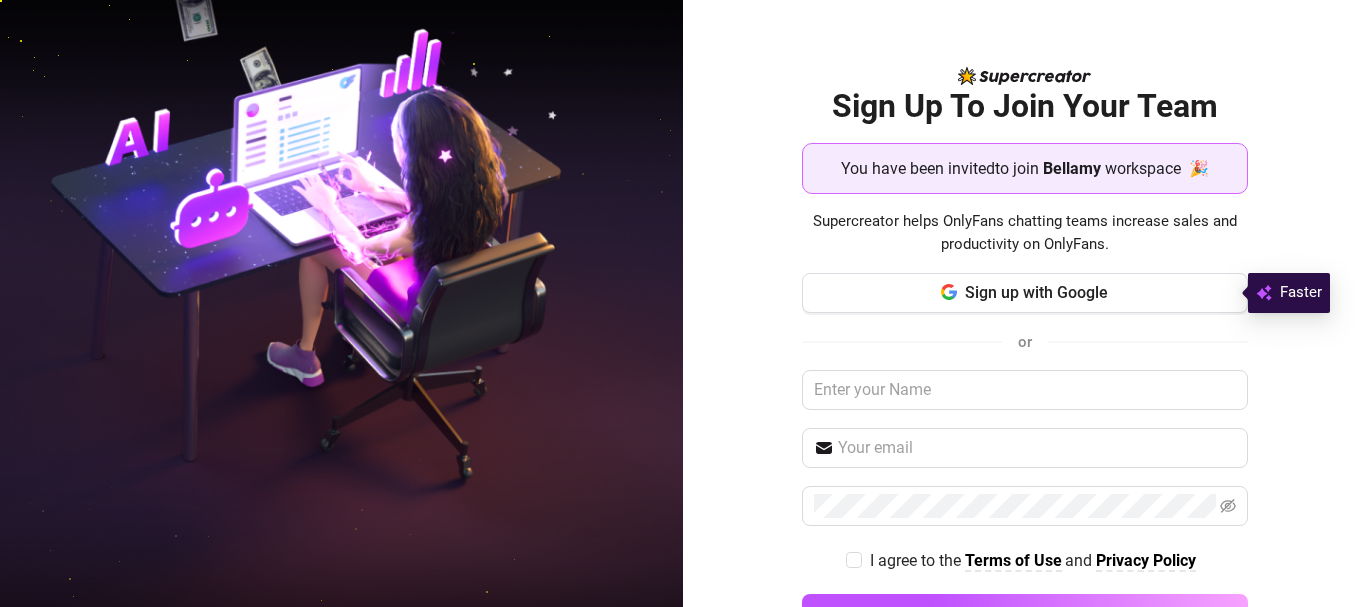 scroll, scrollTop: 0, scrollLeft: 0, axis: both 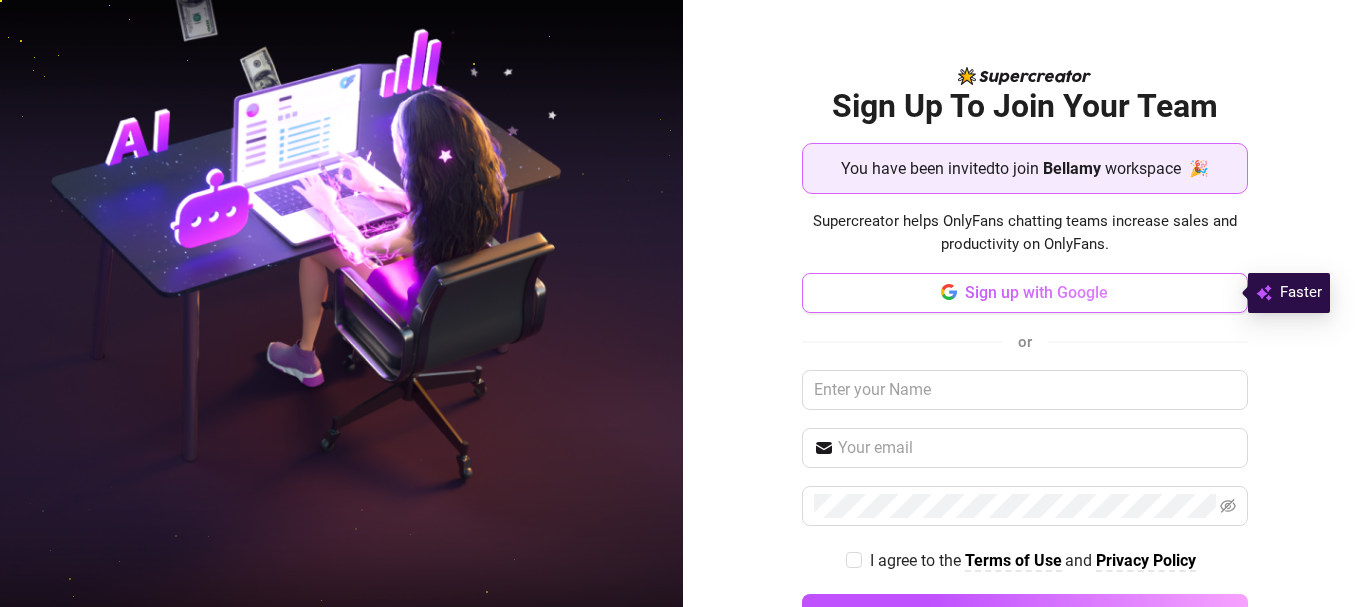 click on "Sign up with Google" at bounding box center (1036, 292) 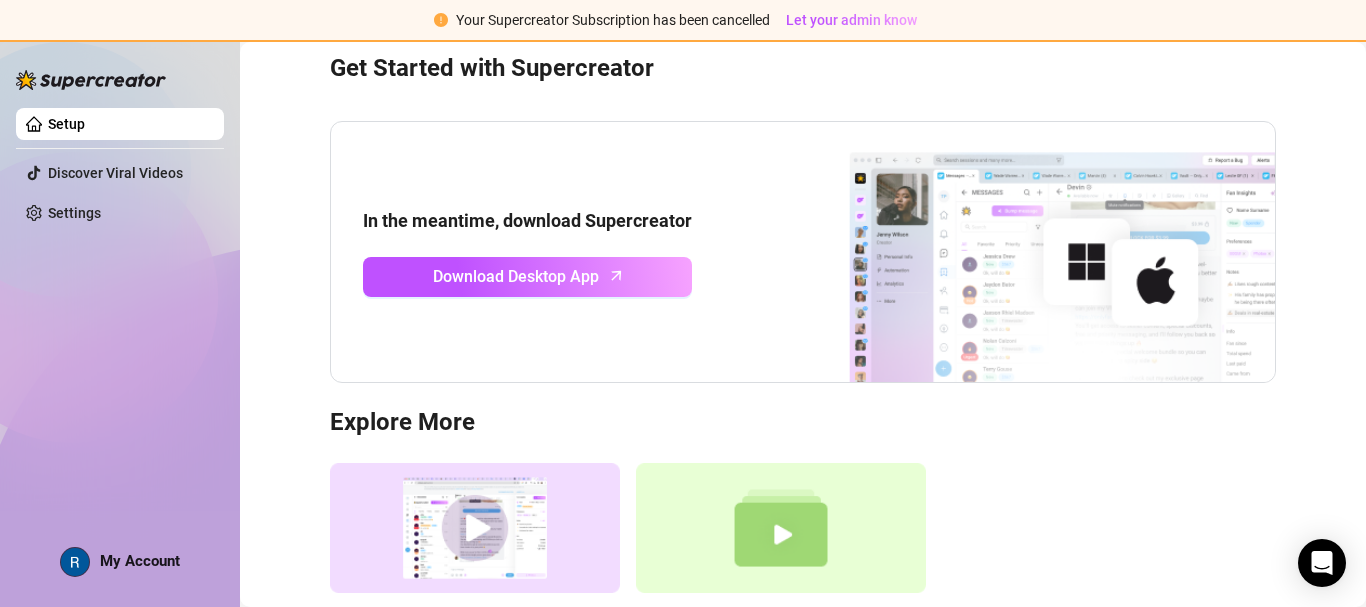 scroll, scrollTop: 0, scrollLeft: 0, axis: both 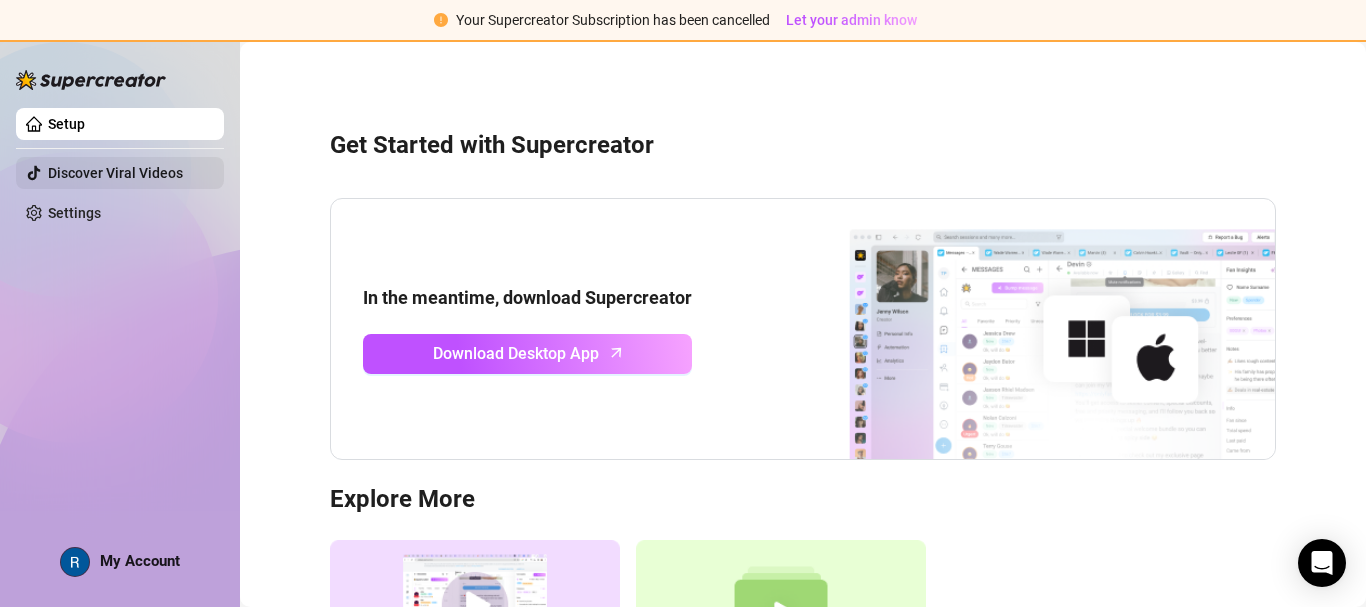 click on "Discover Viral Videos" at bounding box center [115, 173] 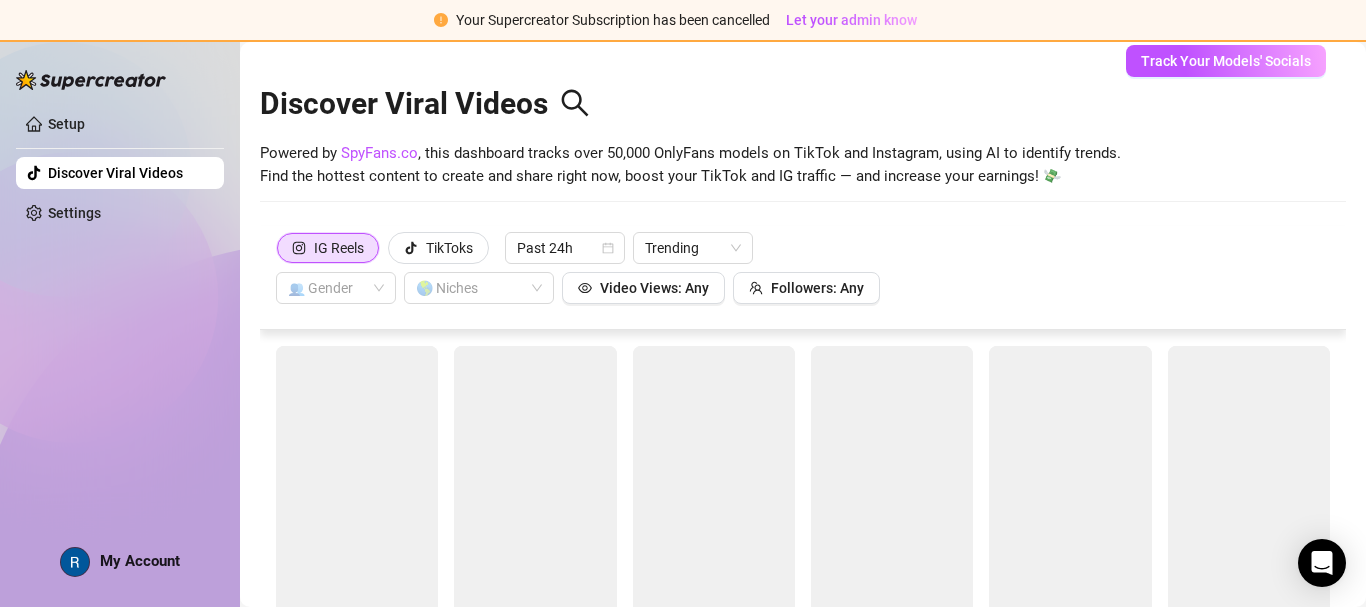 click on "discoverViralVideos  is not available in the current Subscription Plan of this creator. Upgrade your Subscription to enable this feature. Upgrade Now" at bounding box center (683, 303) 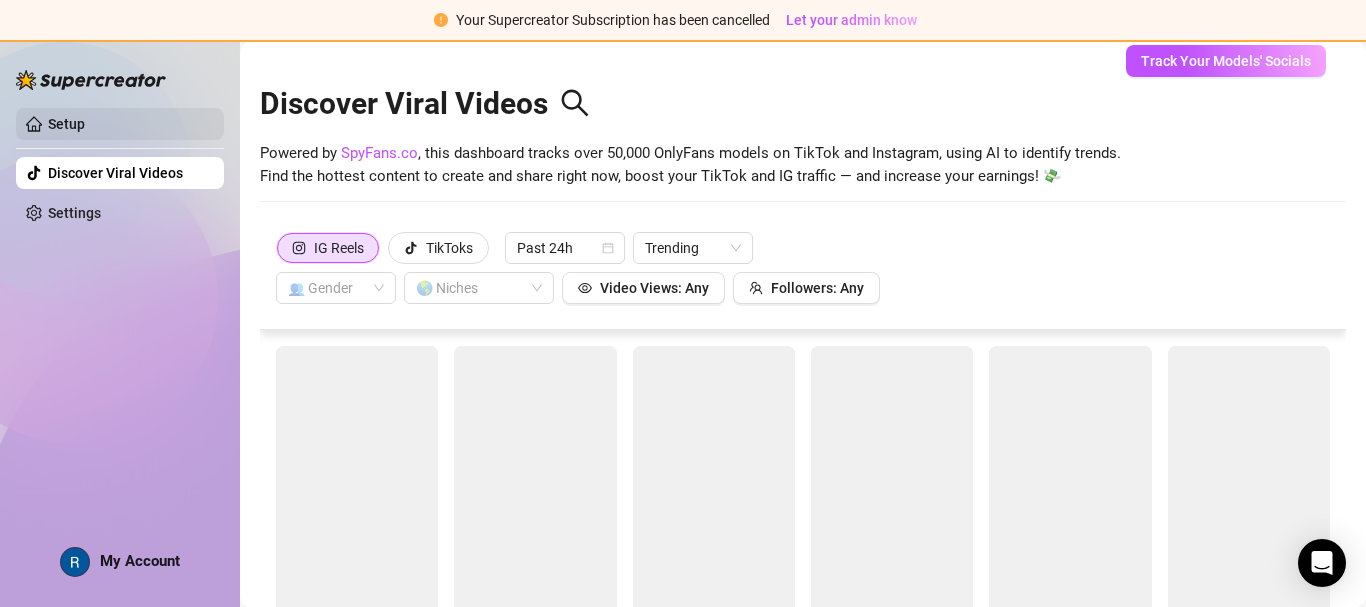click on "Setup" at bounding box center [66, 124] 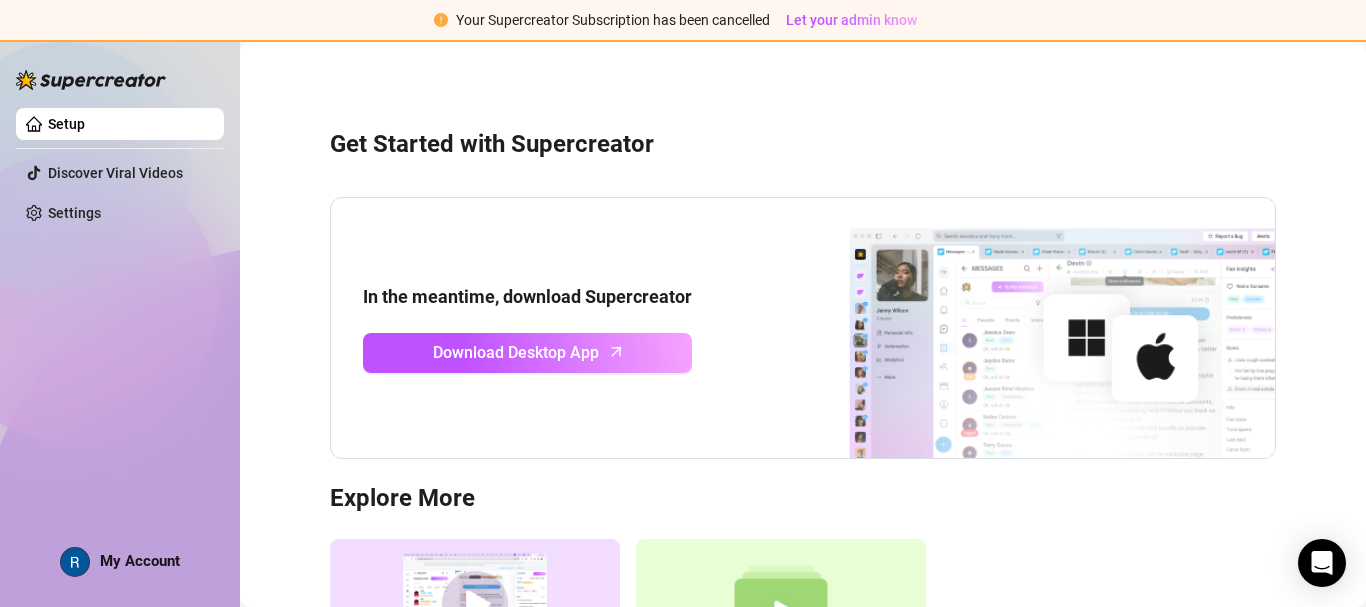 scroll, scrollTop: 0, scrollLeft: 0, axis: both 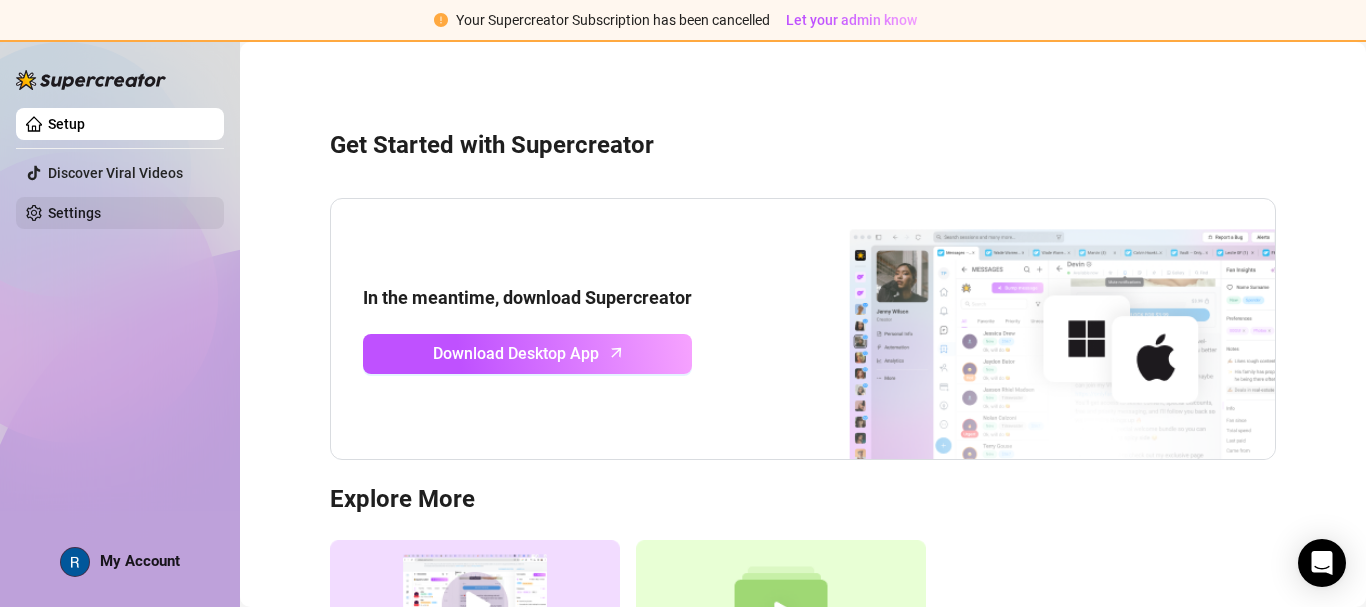 click on "Settings" at bounding box center [74, 213] 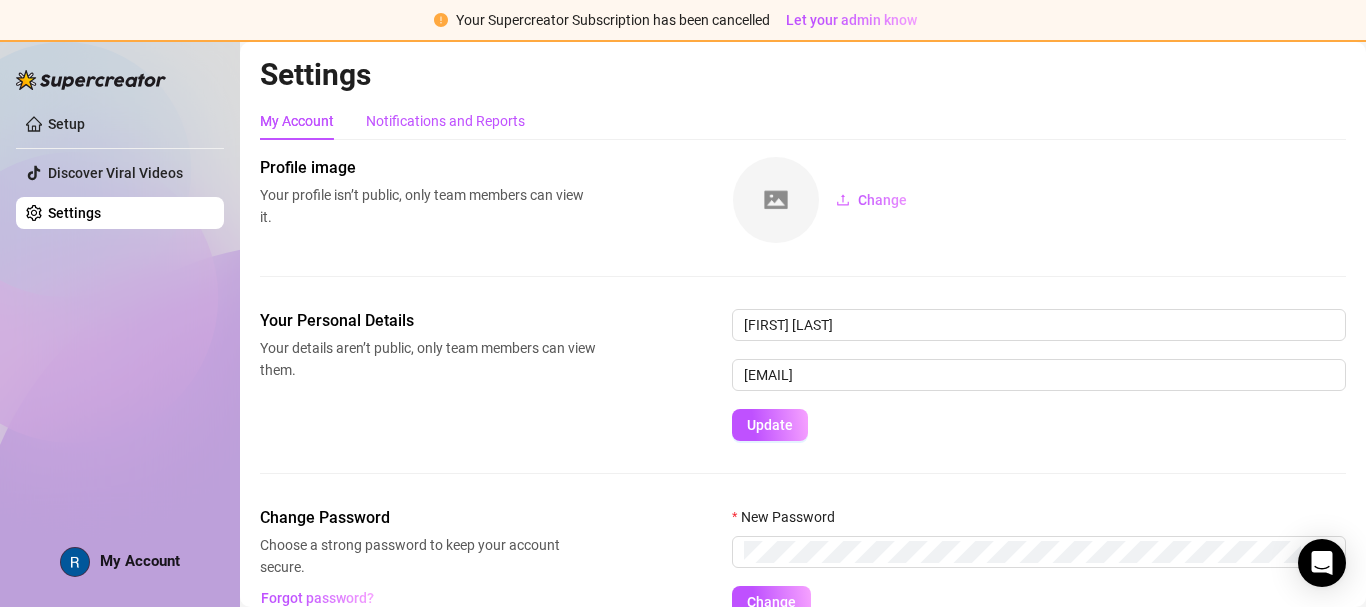 click on "Notifications and Reports" at bounding box center (445, 121) 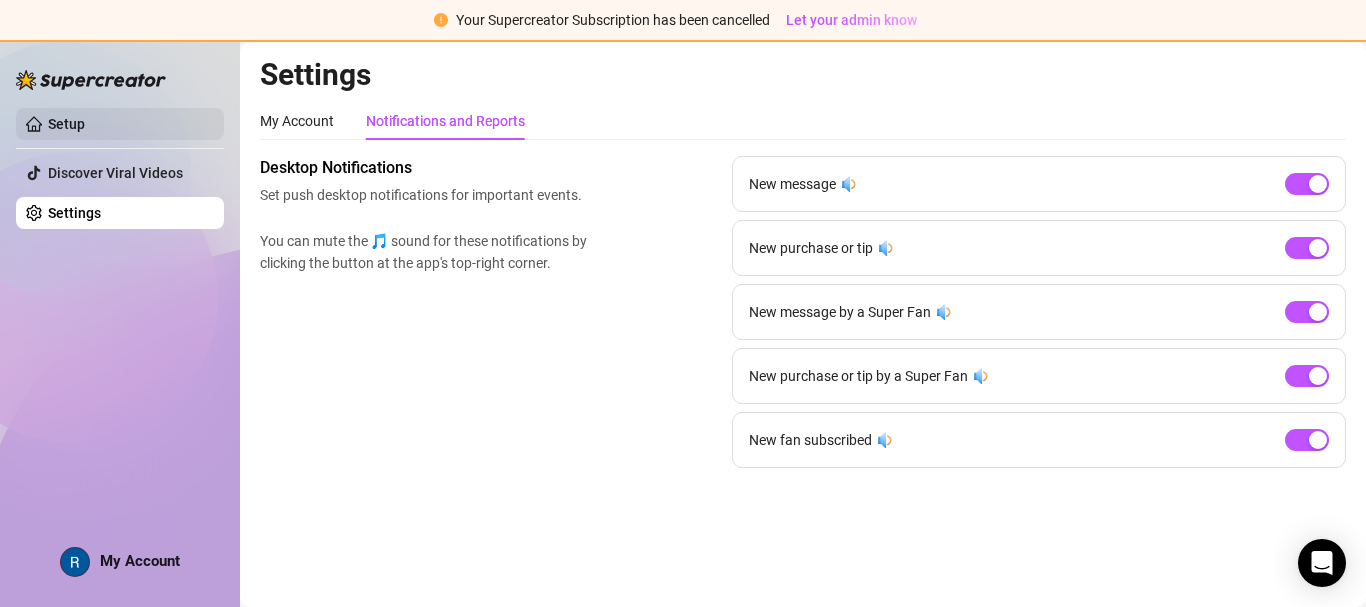 click on "Setup" at bounding box center [66, 124] 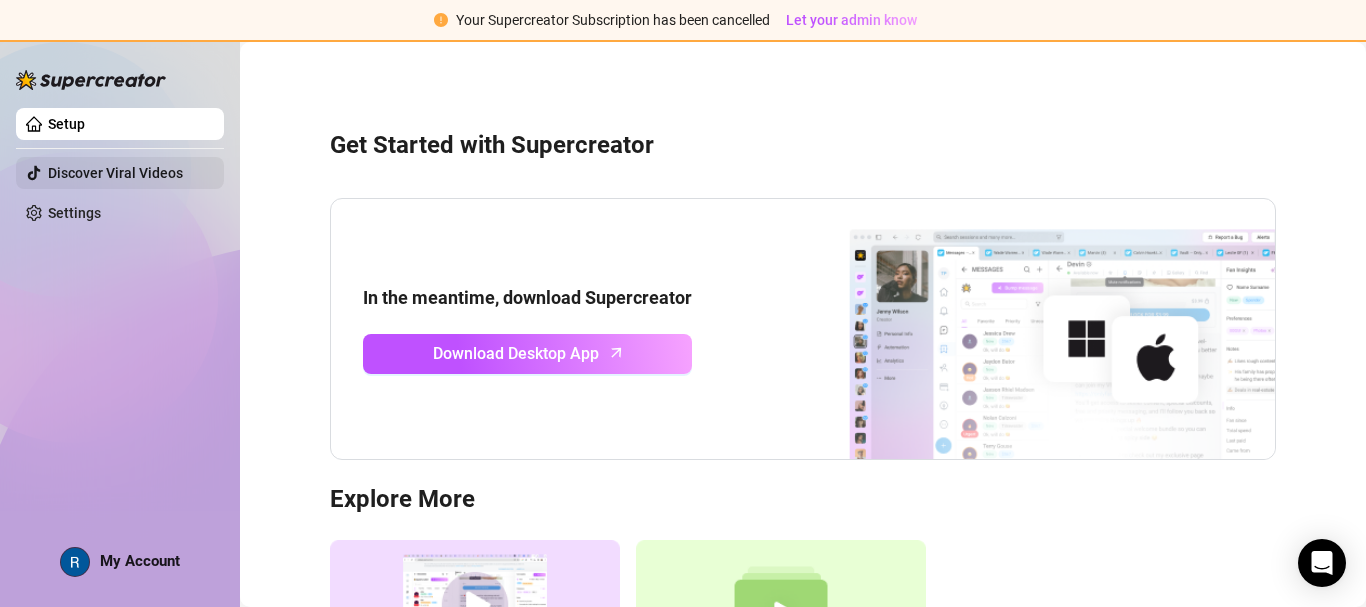 click on "Discover Viral Videos" at bounding box center (115, 173) 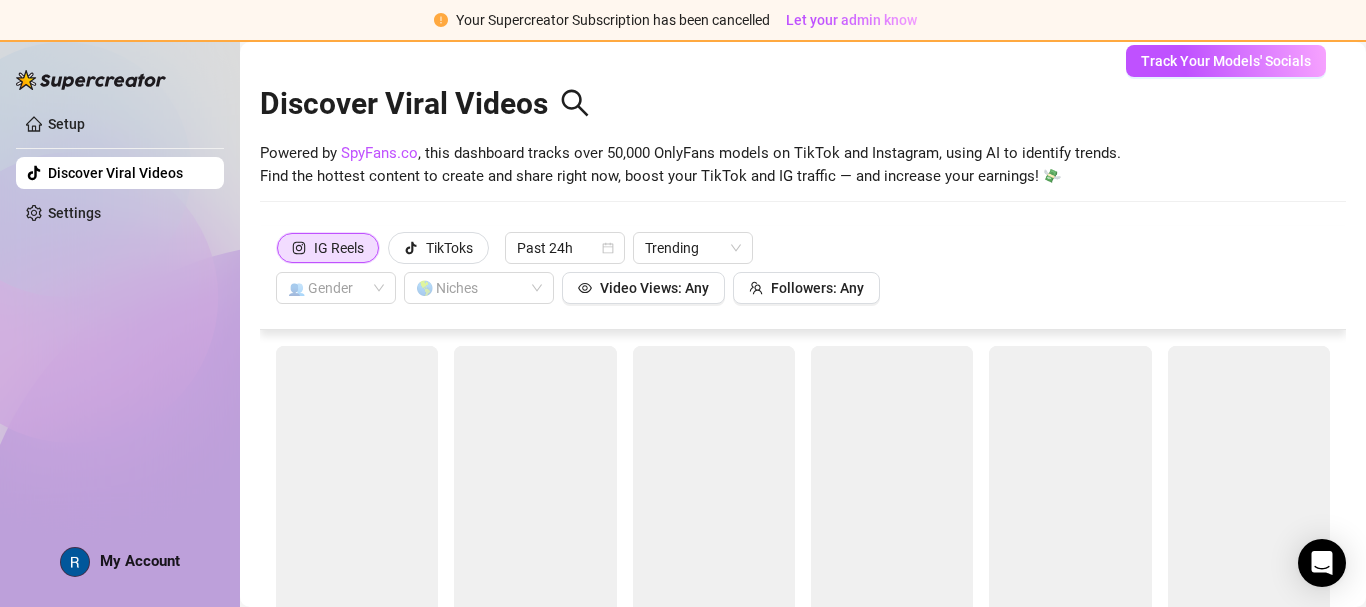 click on "discoverViralVideos  is not available in the current Subscription Plan of this creator. Upgrade your Subscription to enable this feature. Upgrade Now" at bounding box center (683, 303) 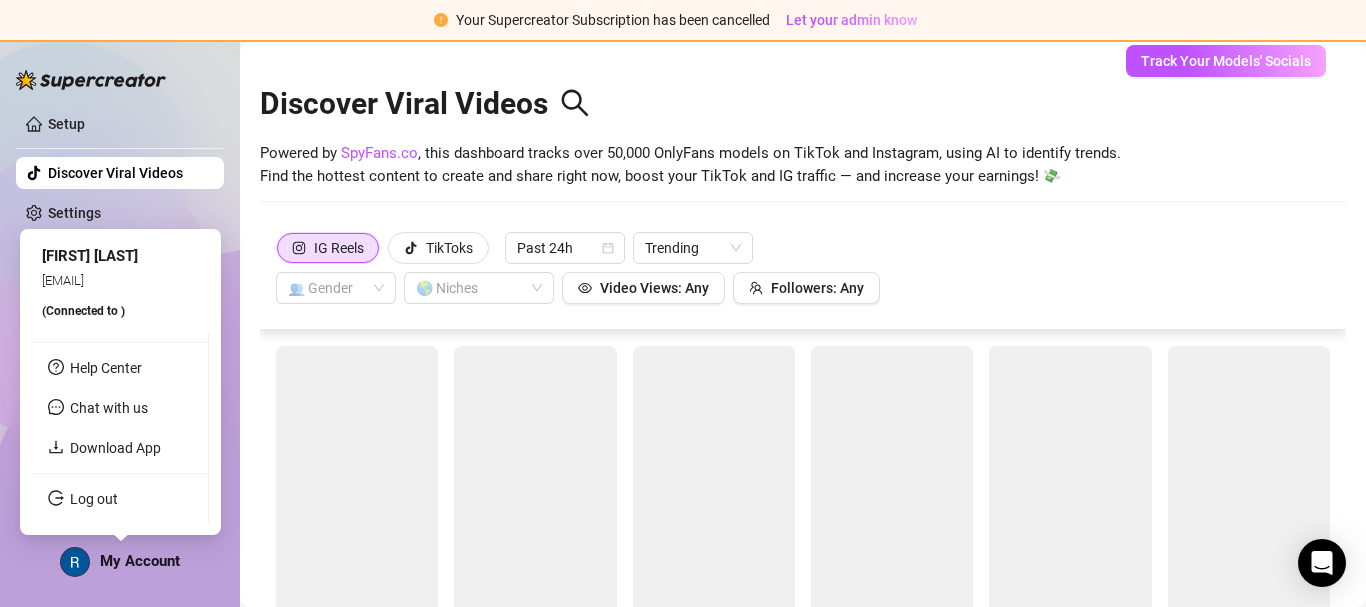 click on "My Account" at bounding box center (140, 561) 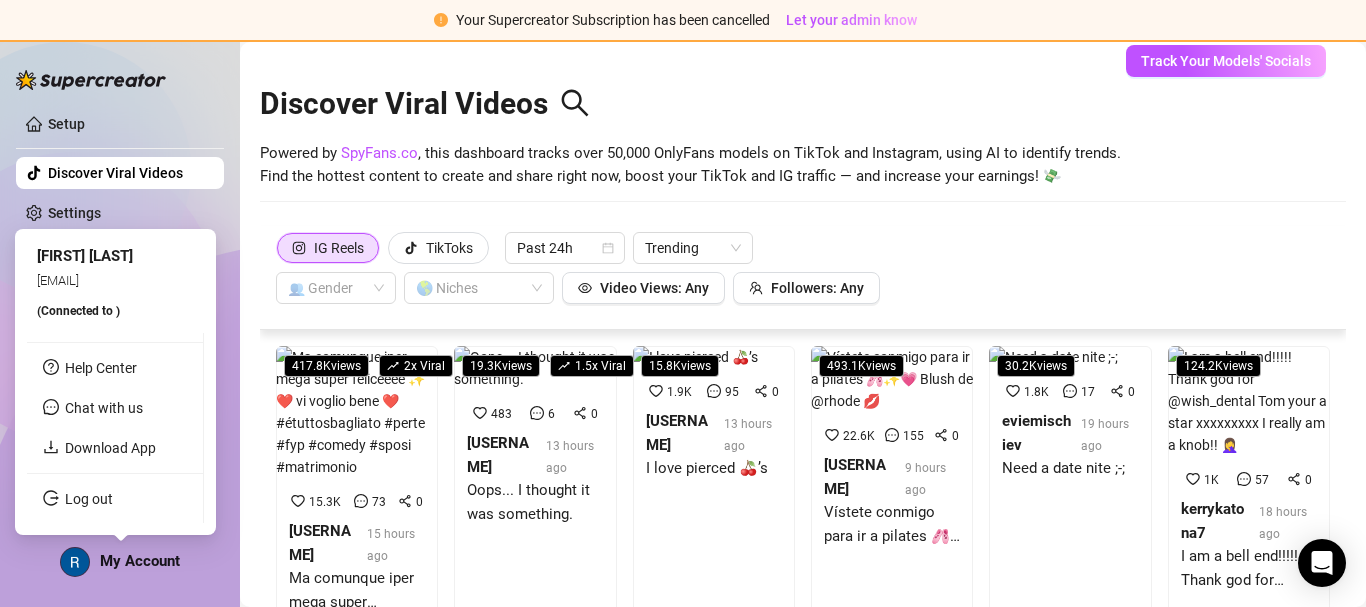 click on "(Connected to   )" at bounding box center [78, 311] 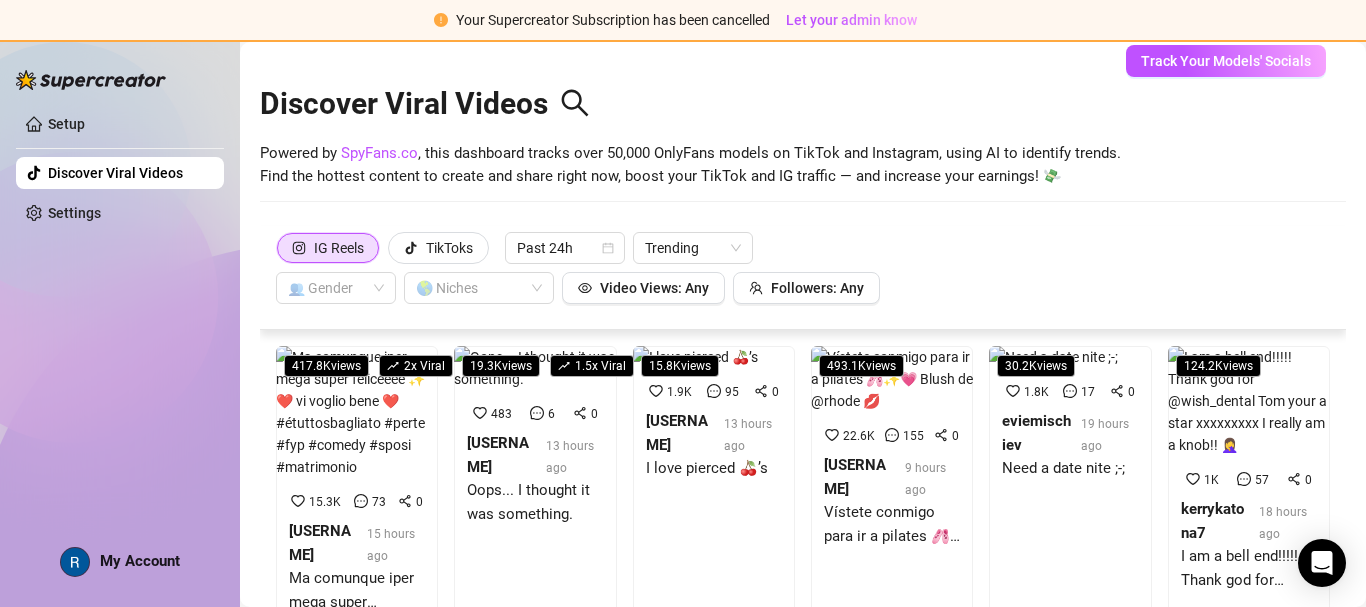 click on "Setup Discover Viral Videos Settings My Account" at bounding box center (120, 314) 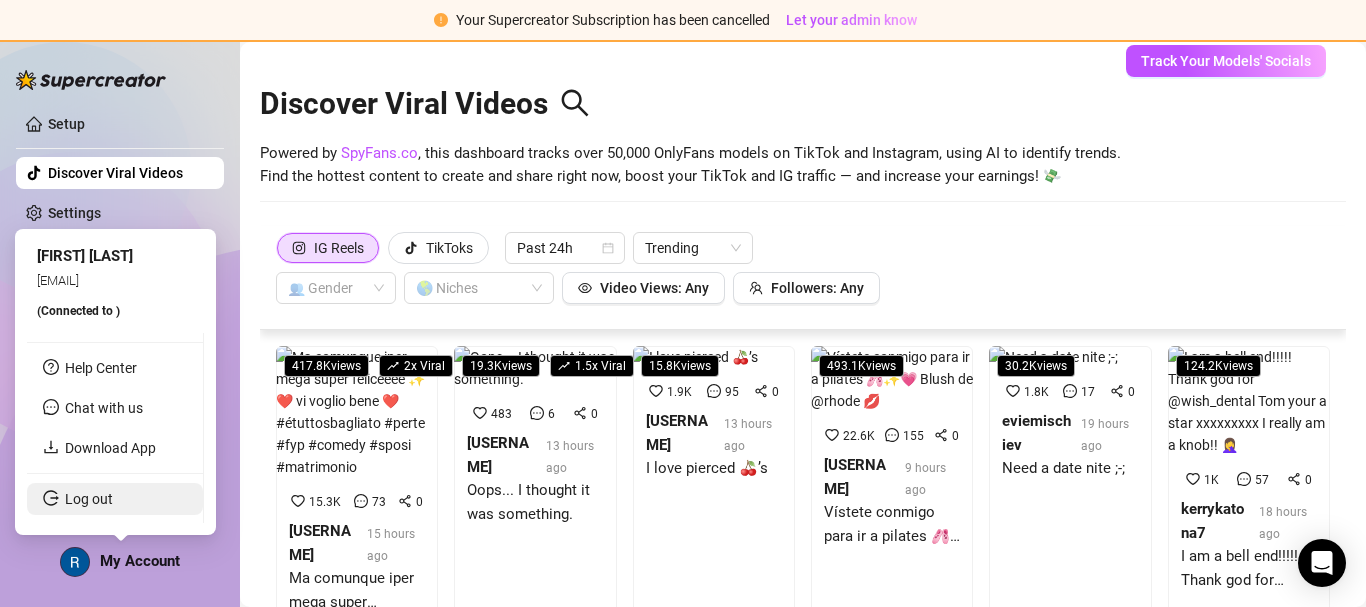 click on "Log out" at bounding box center [89, 499] 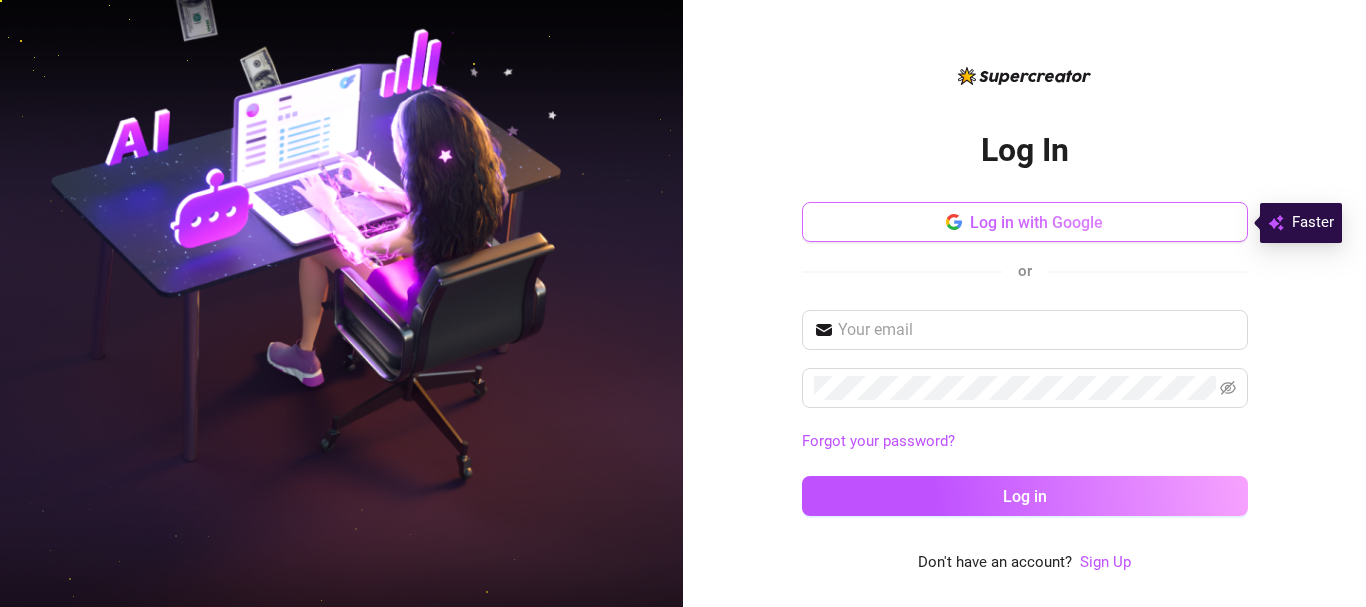click on "Log in with Google" at bounding box center (1036, 222) 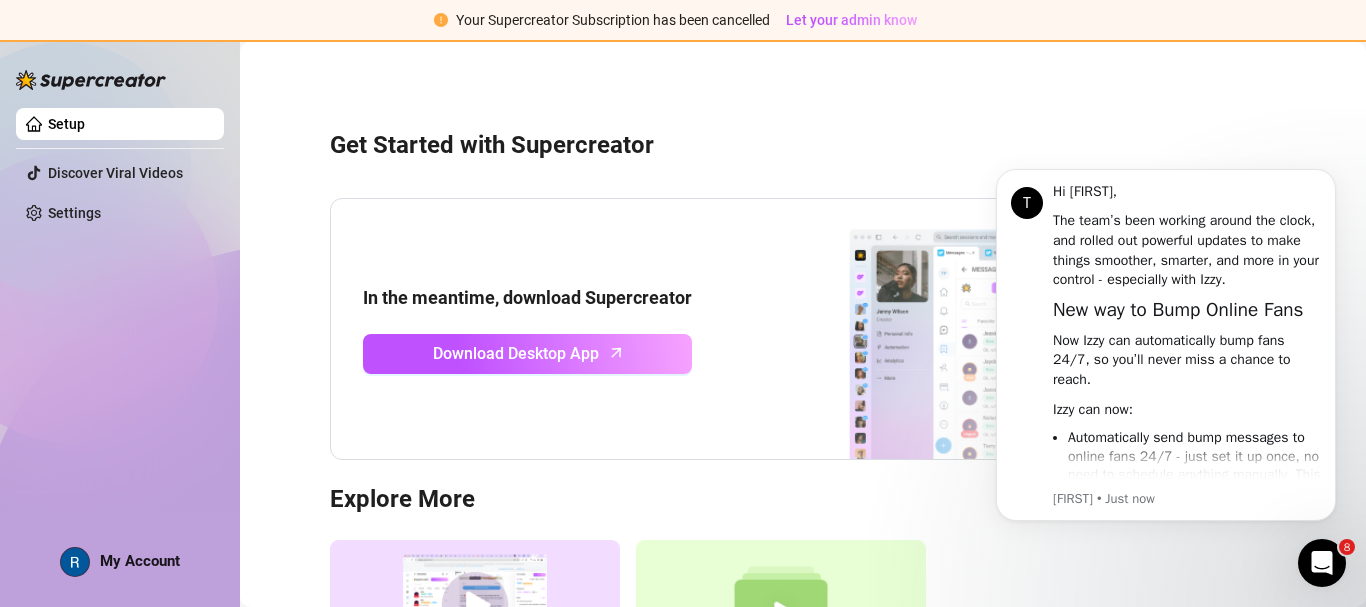 scroll, scrollTop: 0, scrollLeft: 0, axis: both 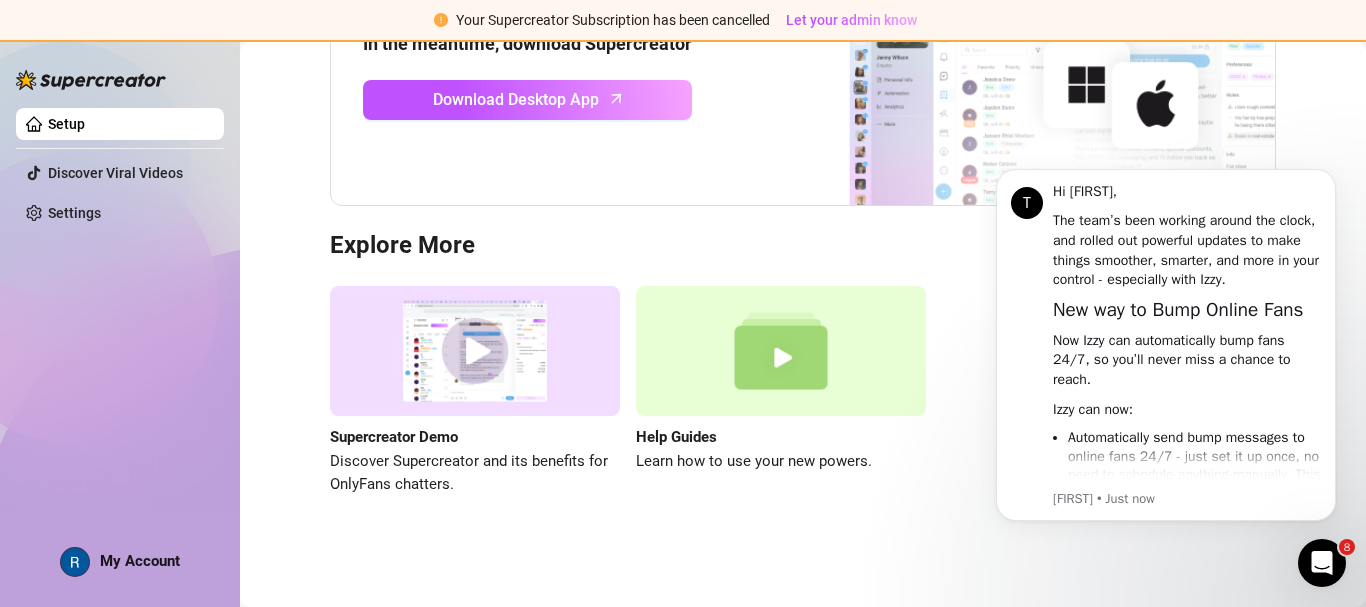 click on "Setup Discover Viral Videos Settings" at bounding box center [120, 168] 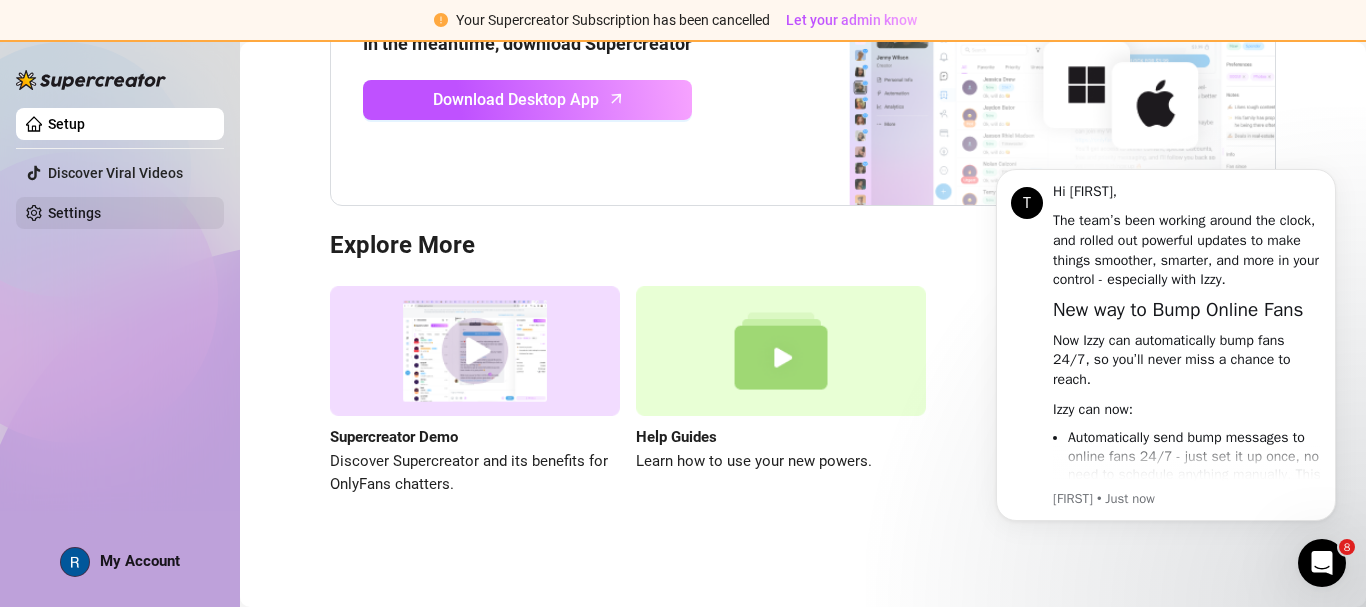 click on "Settings" at bounding box center (74, 213) 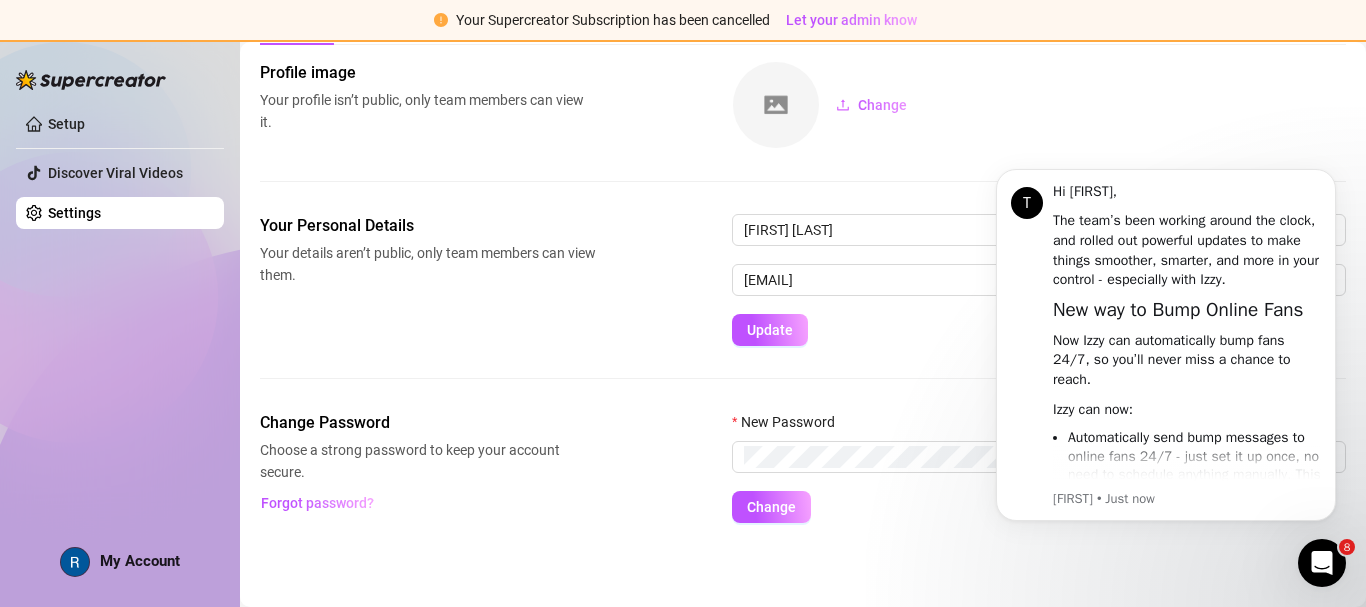 scroll, scrollTop: 96, scrollLeft: 0, axis: vertical 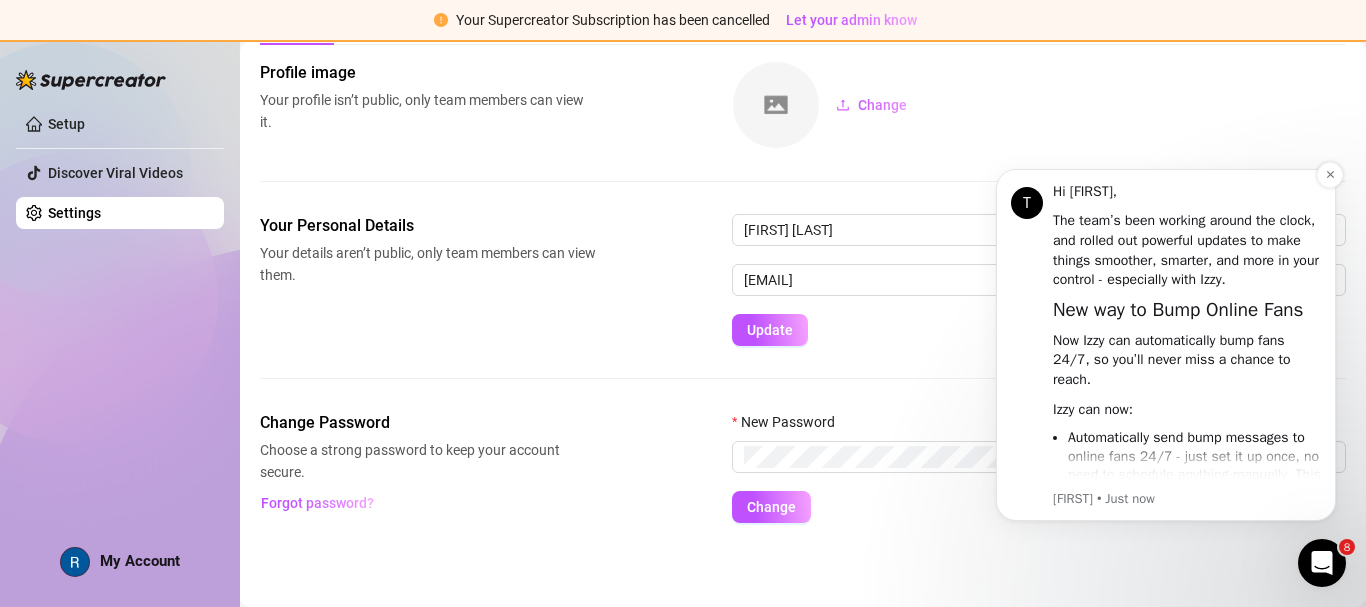 click on "T" at bounding box center (1027, 203) 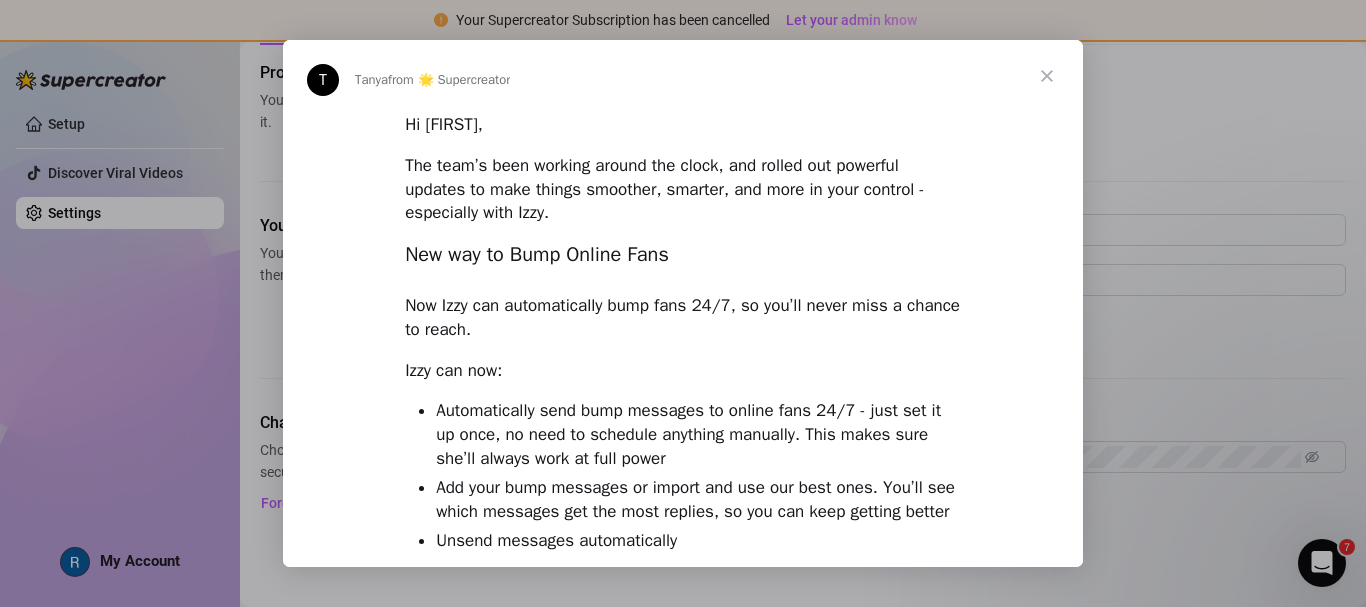 scroll, scrollTop: 0, scrollLeft: 0, axis: both 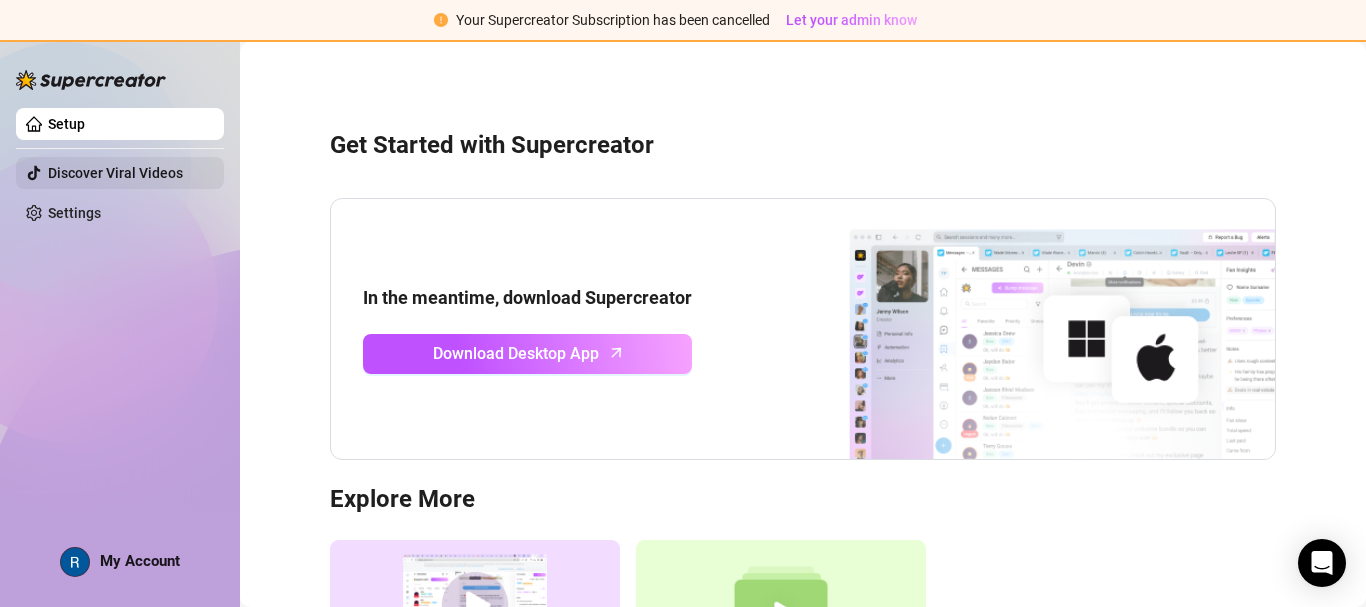 click on "Discover Viral Videos" at bounding box center [115, 173] 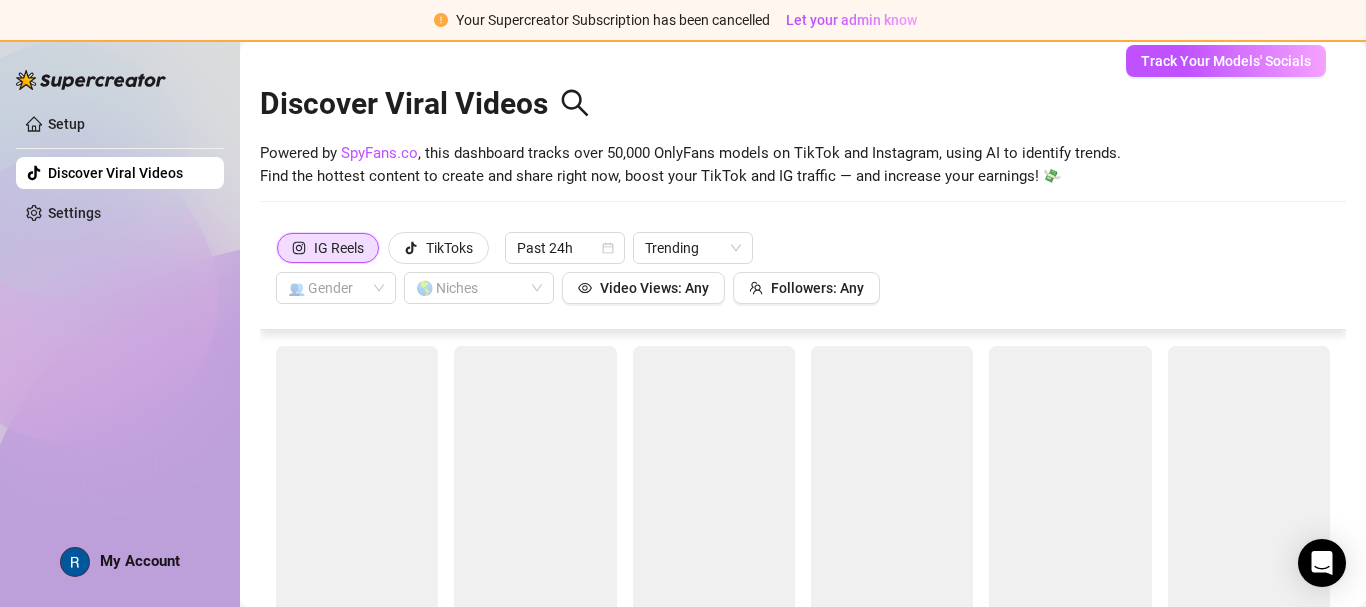 click on "discoverViralVideos  is not available in the current Subscription Plan of this creator. Upgrade your Subscription to enable this feature. Upgrade Now" at bounding box center (683, 303) 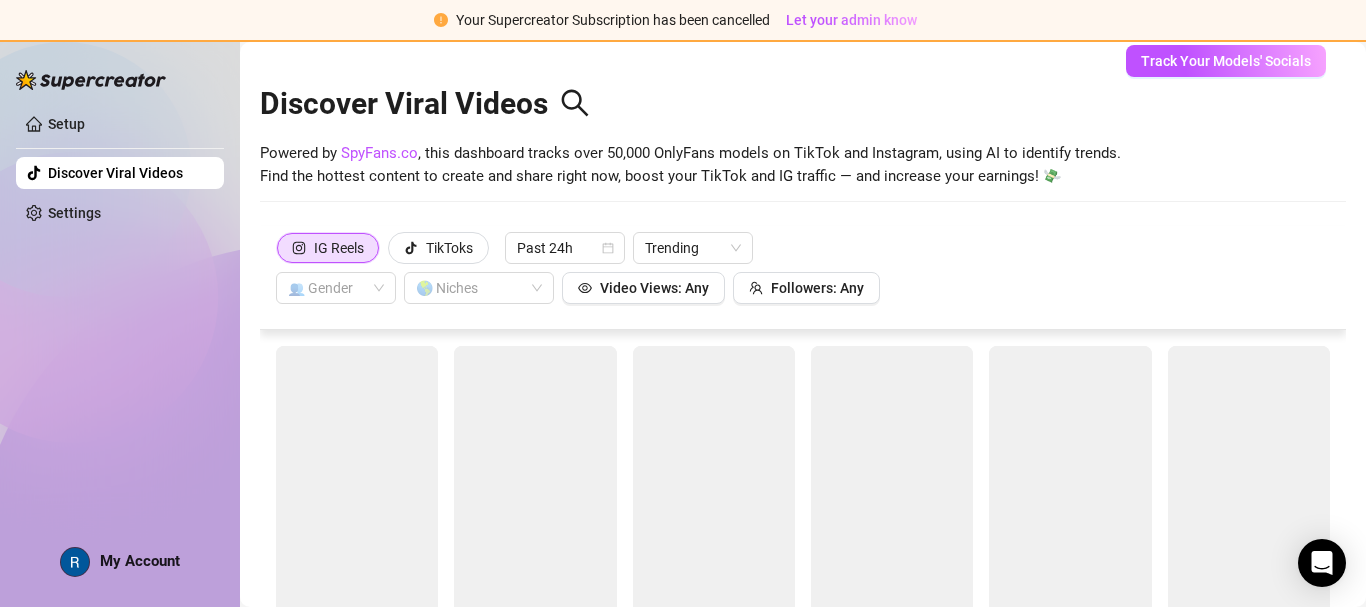 click on "Setup Discover Viral Videos Settings" at bounding box center (120, 168) 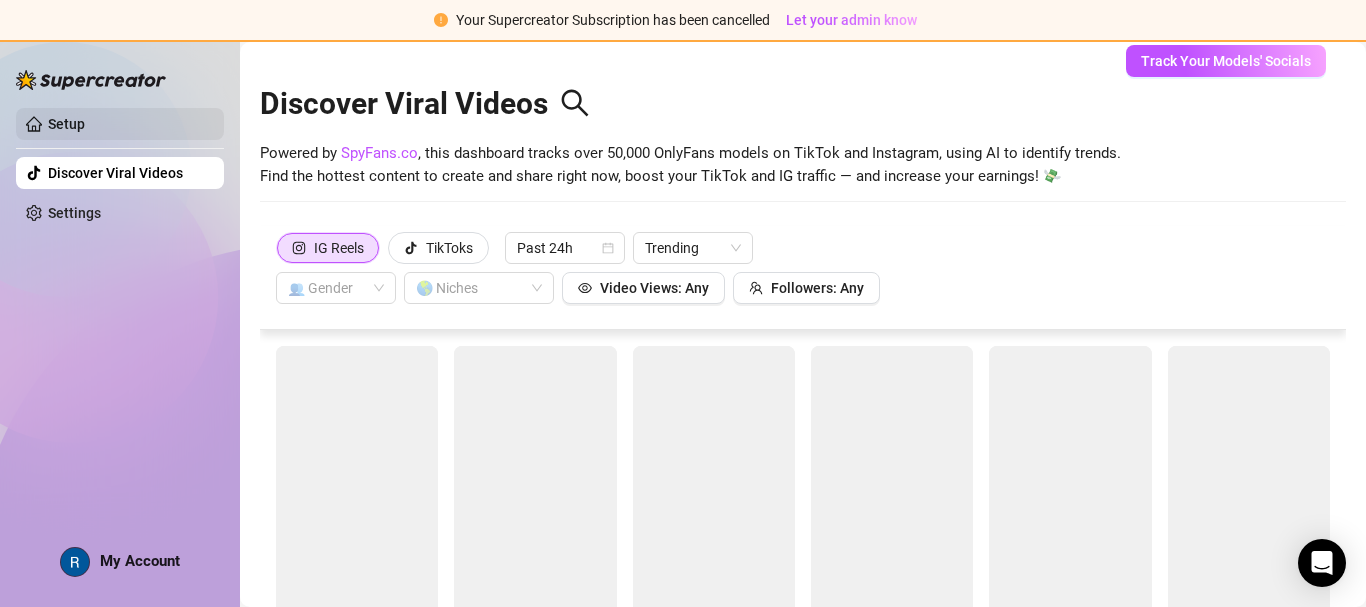 click on "Setup" at bounding box center (66, 124) 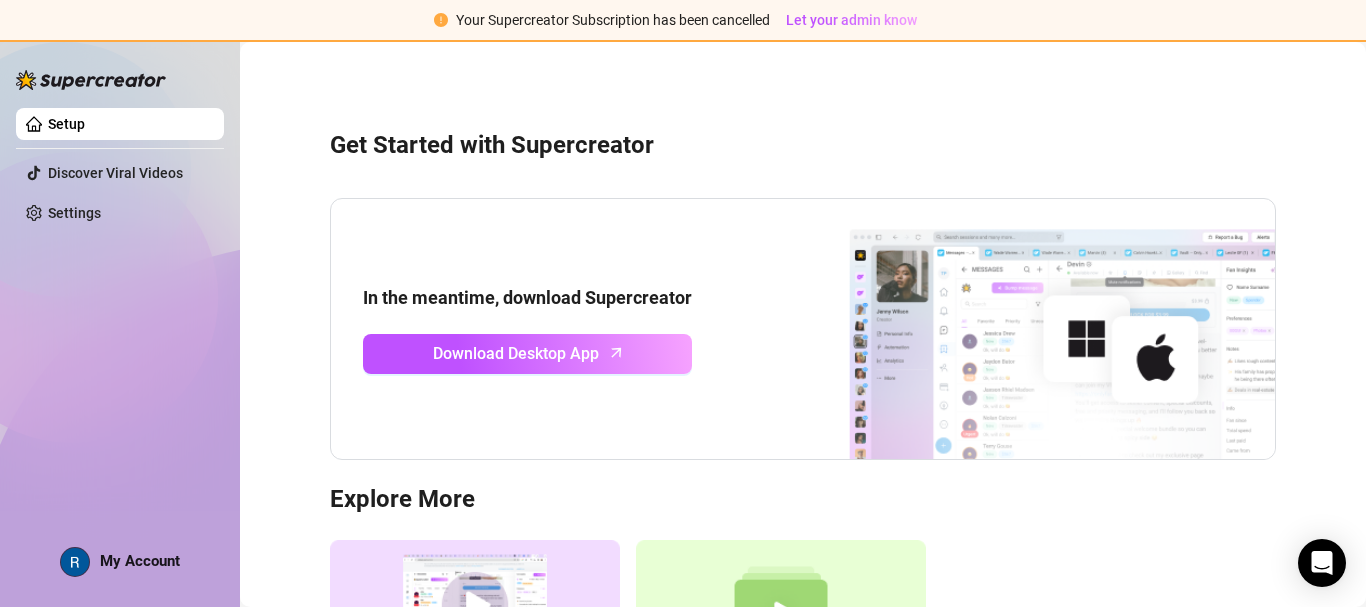 click on "Setup" at bounding box center [66, 124] 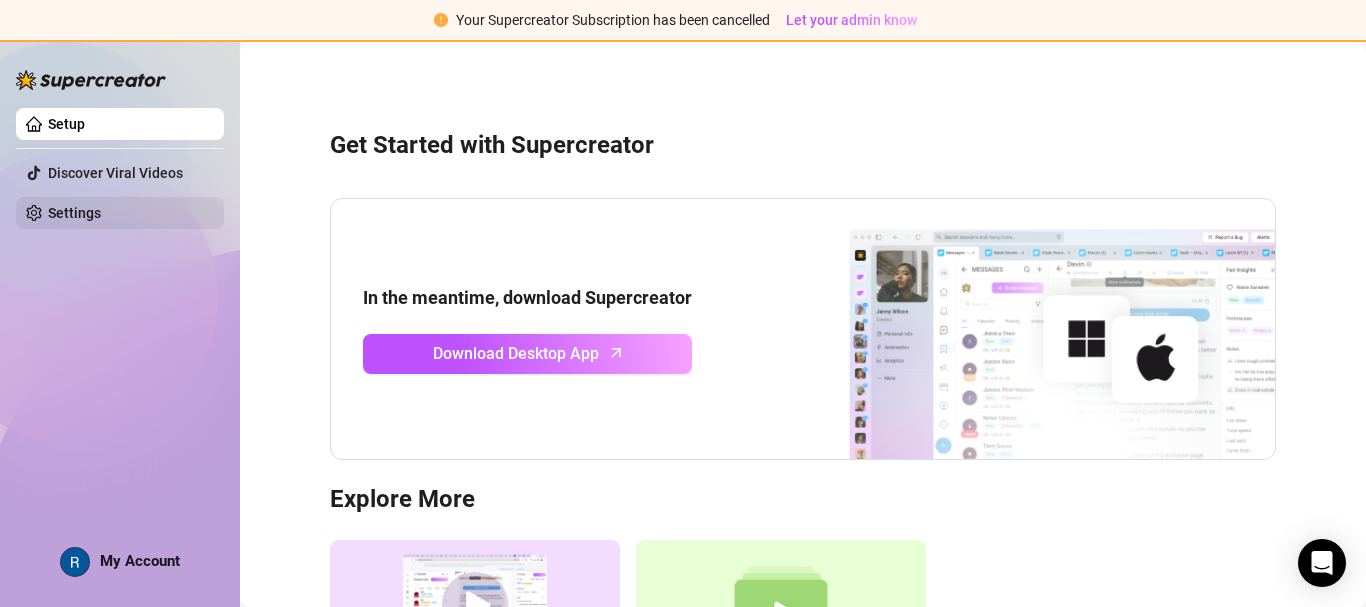 click on "Settings" at bounding box center [74, 213] 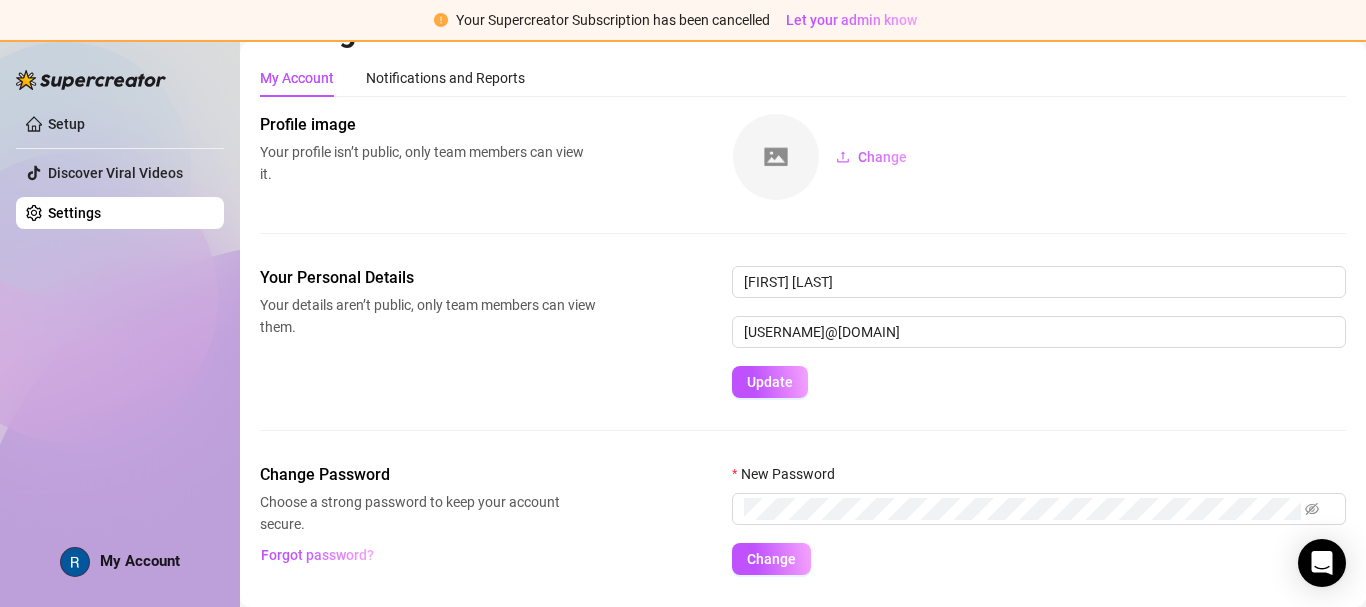 scroll, scrollTop: 0, scrollLeft: 0, axis: both 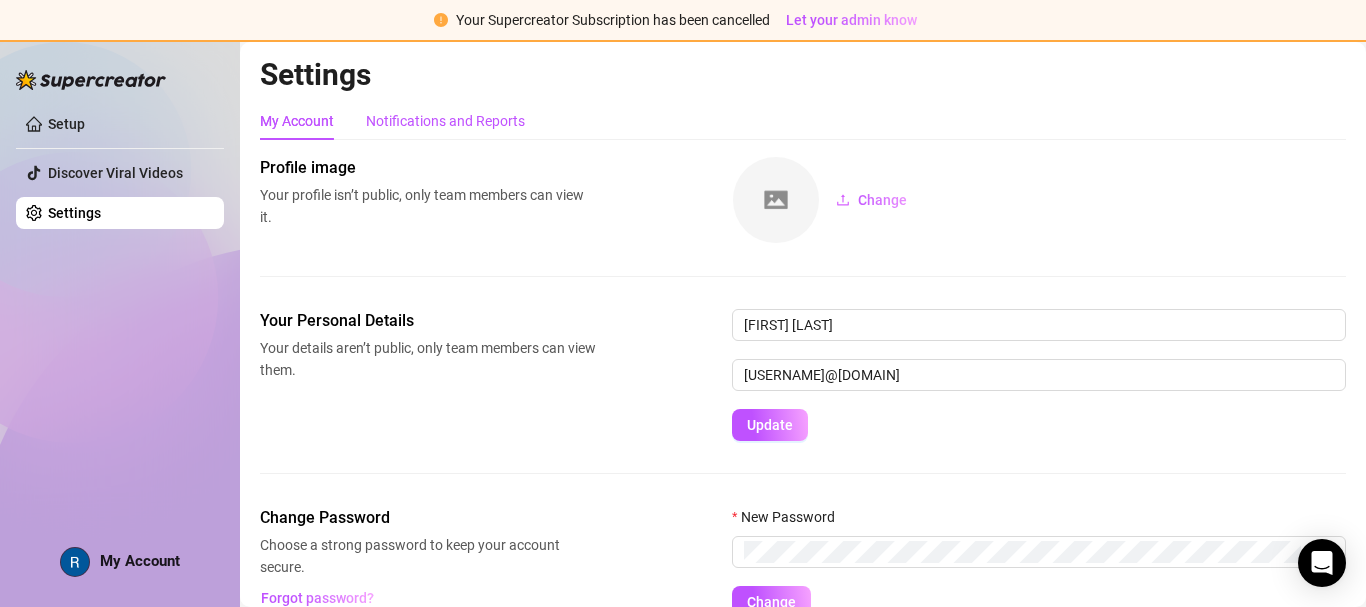 click on "Notifications and Reports" at bounding box center (445, 121) 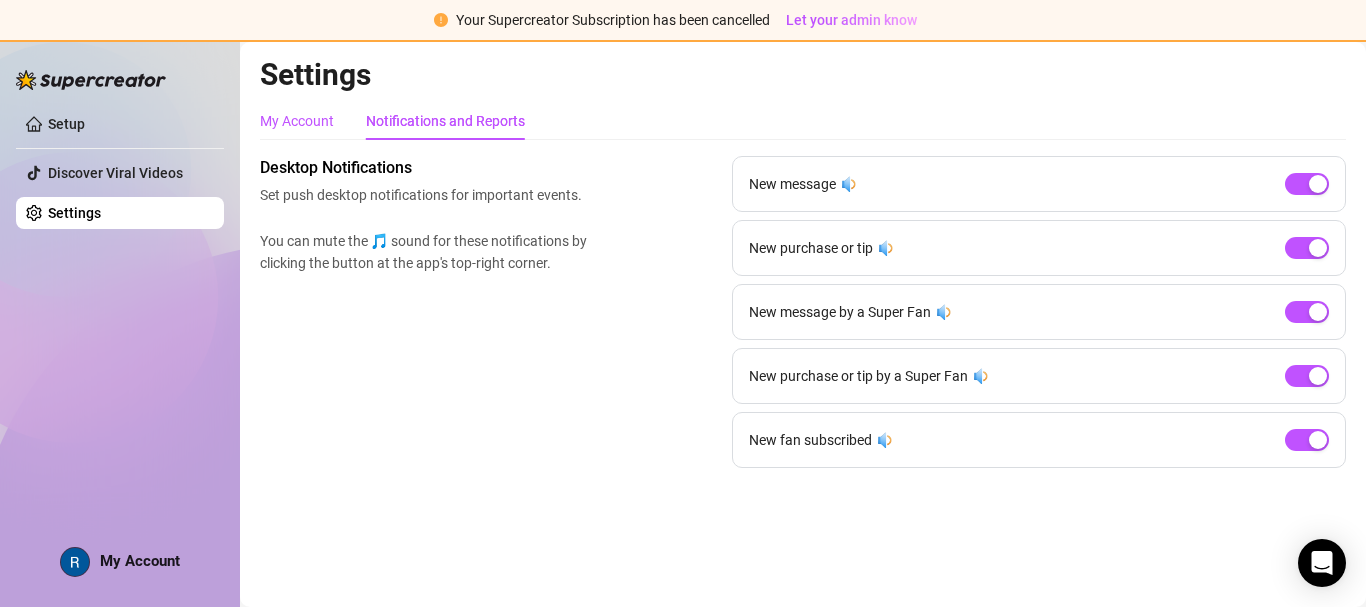 click on "My Account" at bounding box center (297, 121) 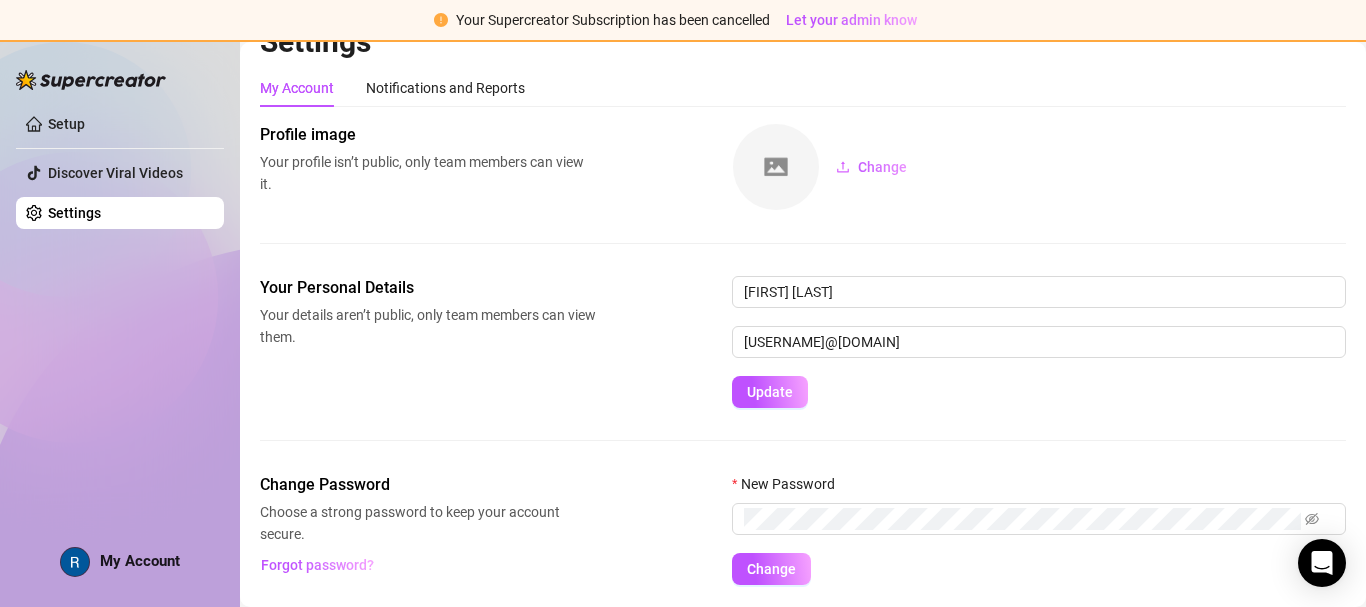 scroll, scrollTop: 0, scrollLeft: 0, axis: both 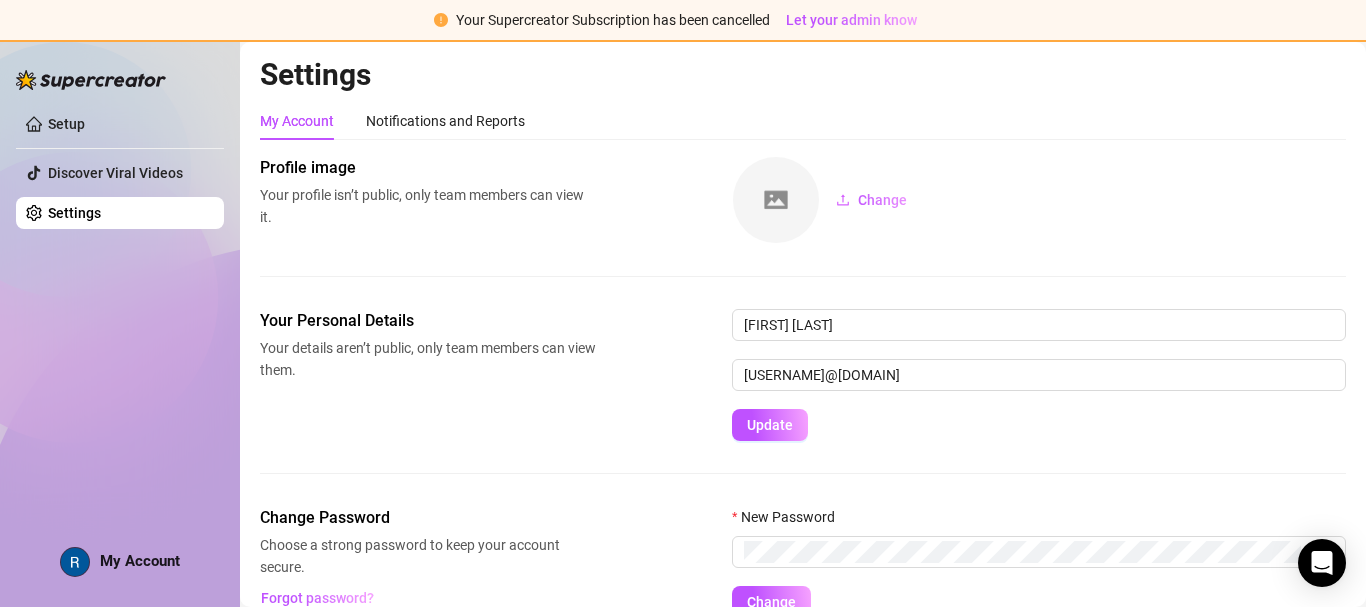 click on "My Account" at bounding box center (140, 561) 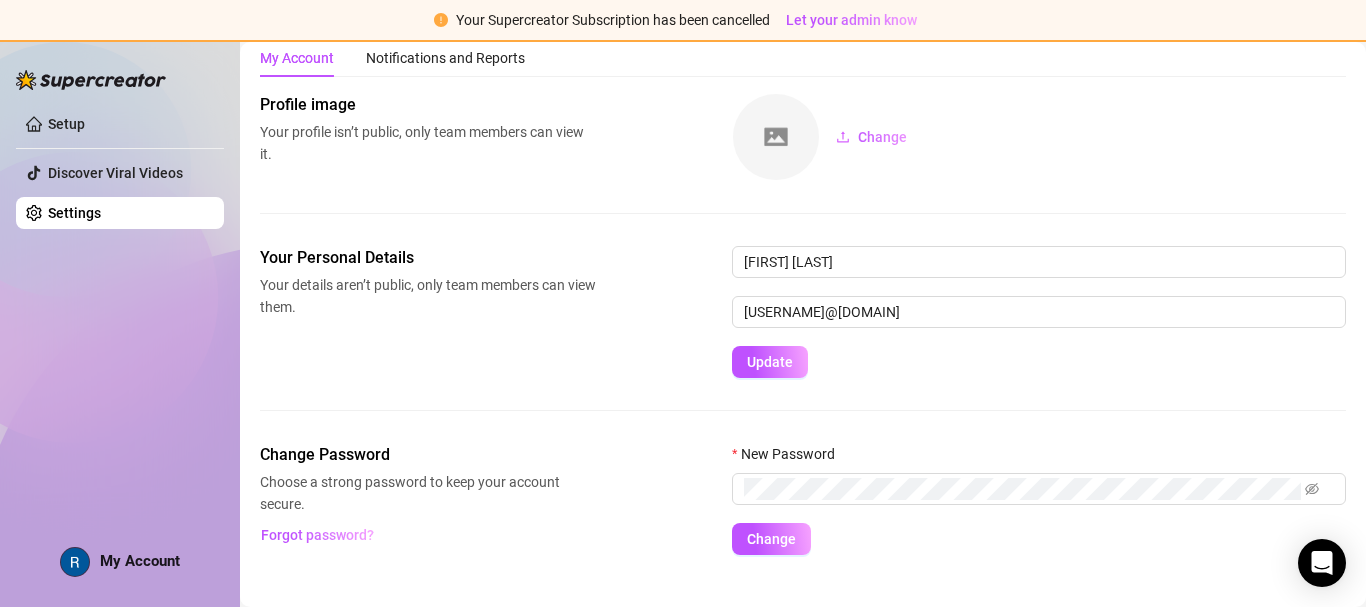 scroll, scrollTop: 96, scrollLeft: 0, axis: vertical 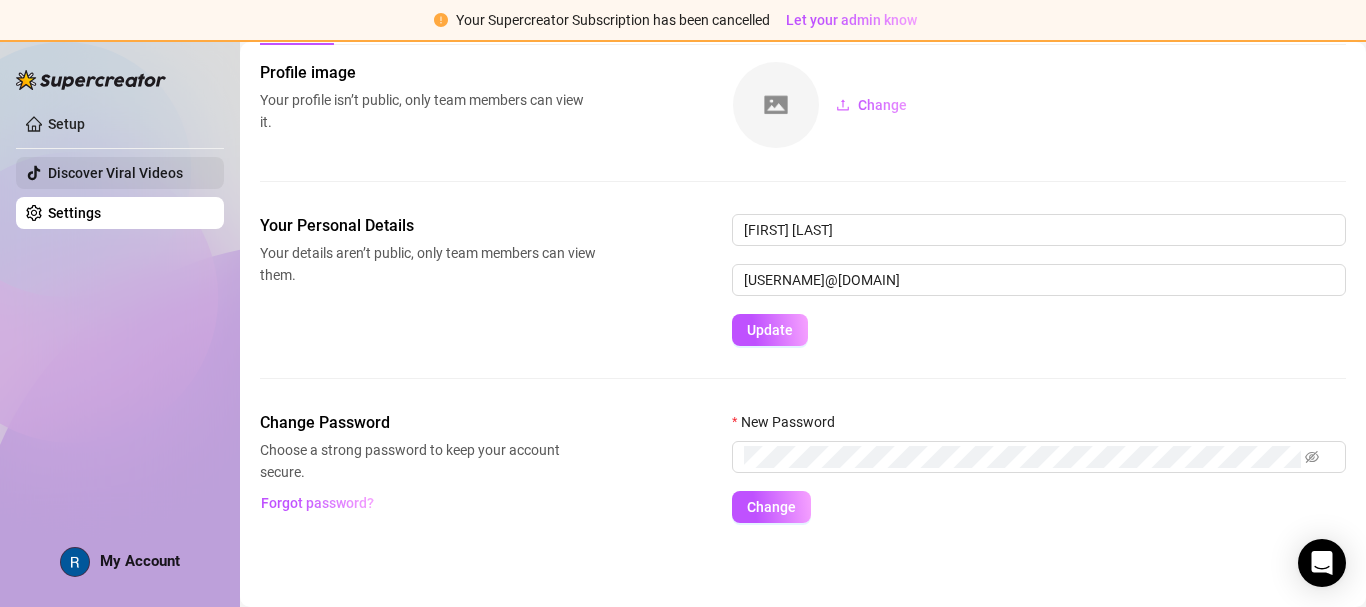 click on "Discover Viral Videos" at bounding box center [115, 173] 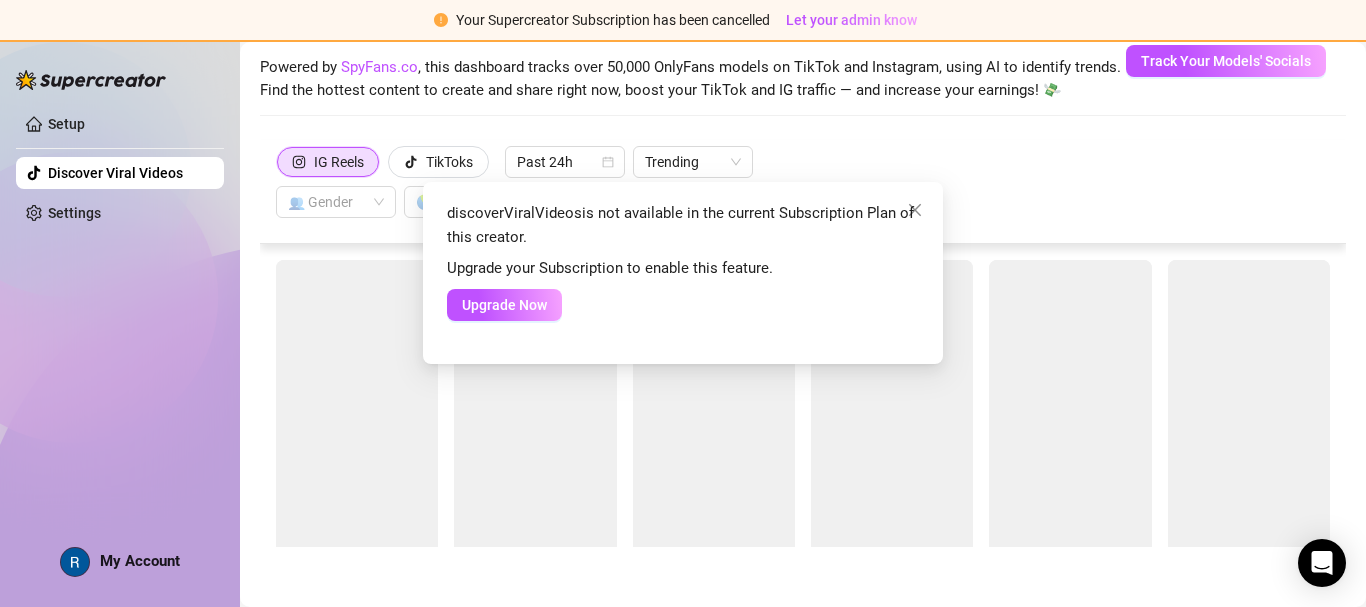 drag, startPoint x: 87, startPoint y: 87, endPoint x: 85, endPoint y: 112, distance: 25.079872 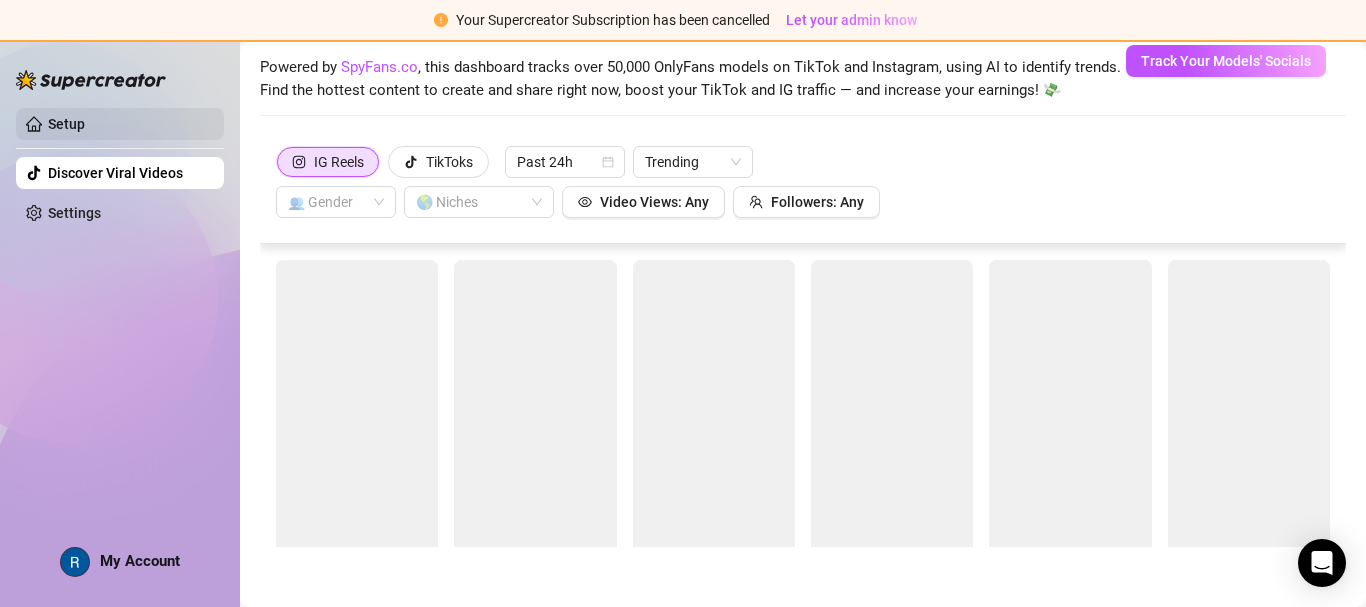 click on "Setup" at bounding box center [66, 124] 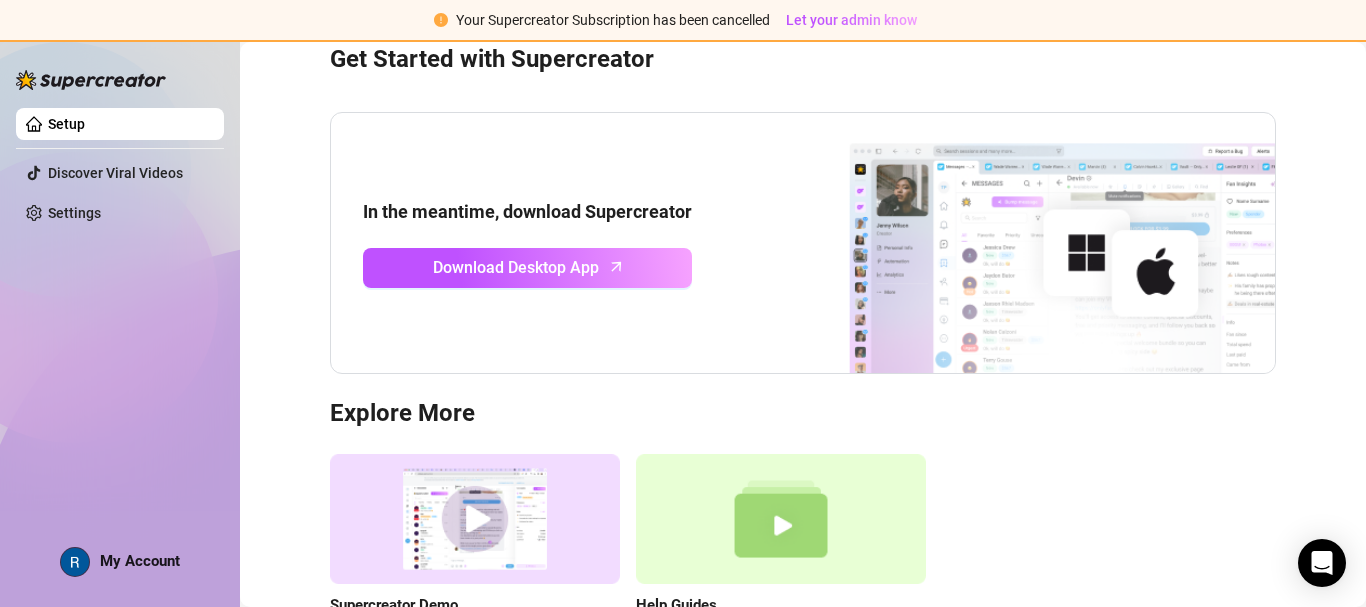 scroll, scrollTop: 96, scrollLeft: 0, axis: vertical 